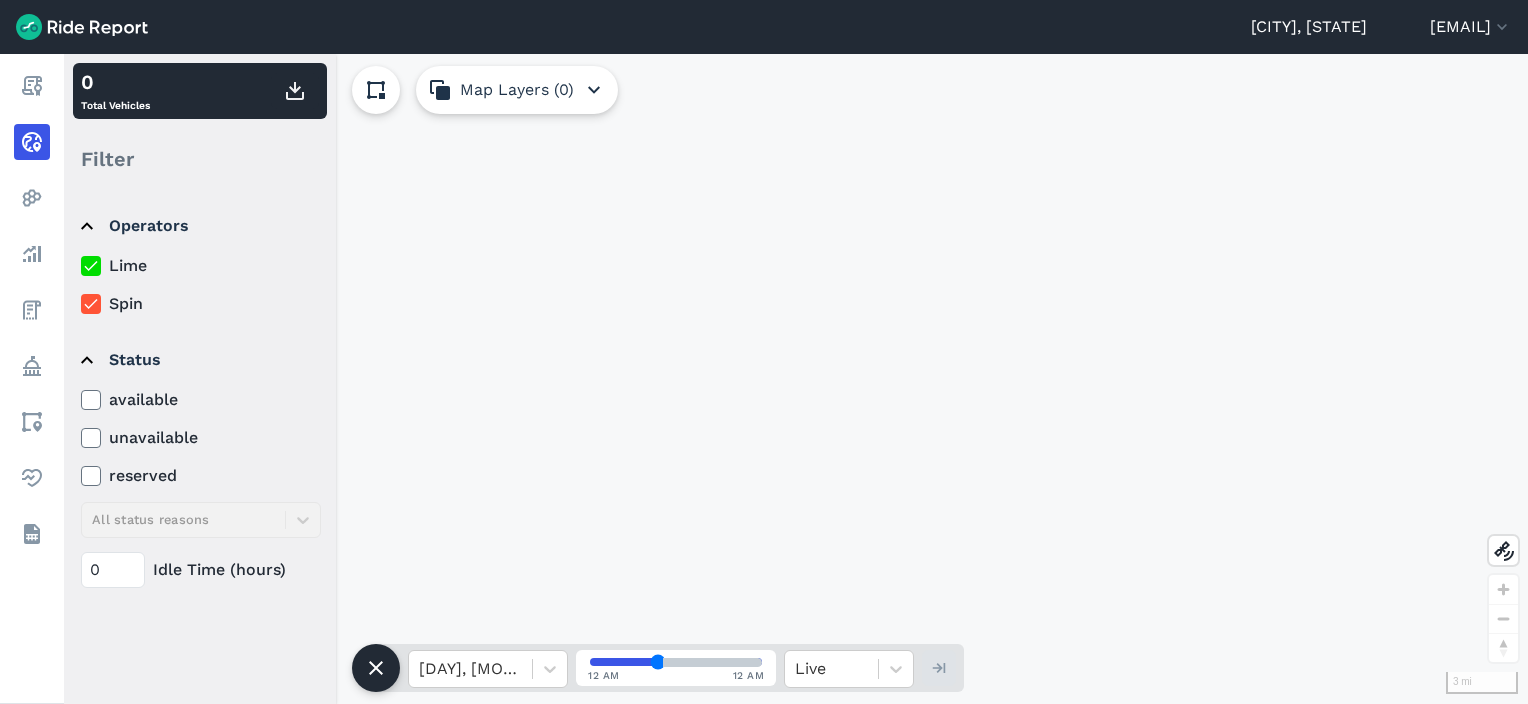 scroll, scrollTop: 0, scrollLeft: 0, axis: both 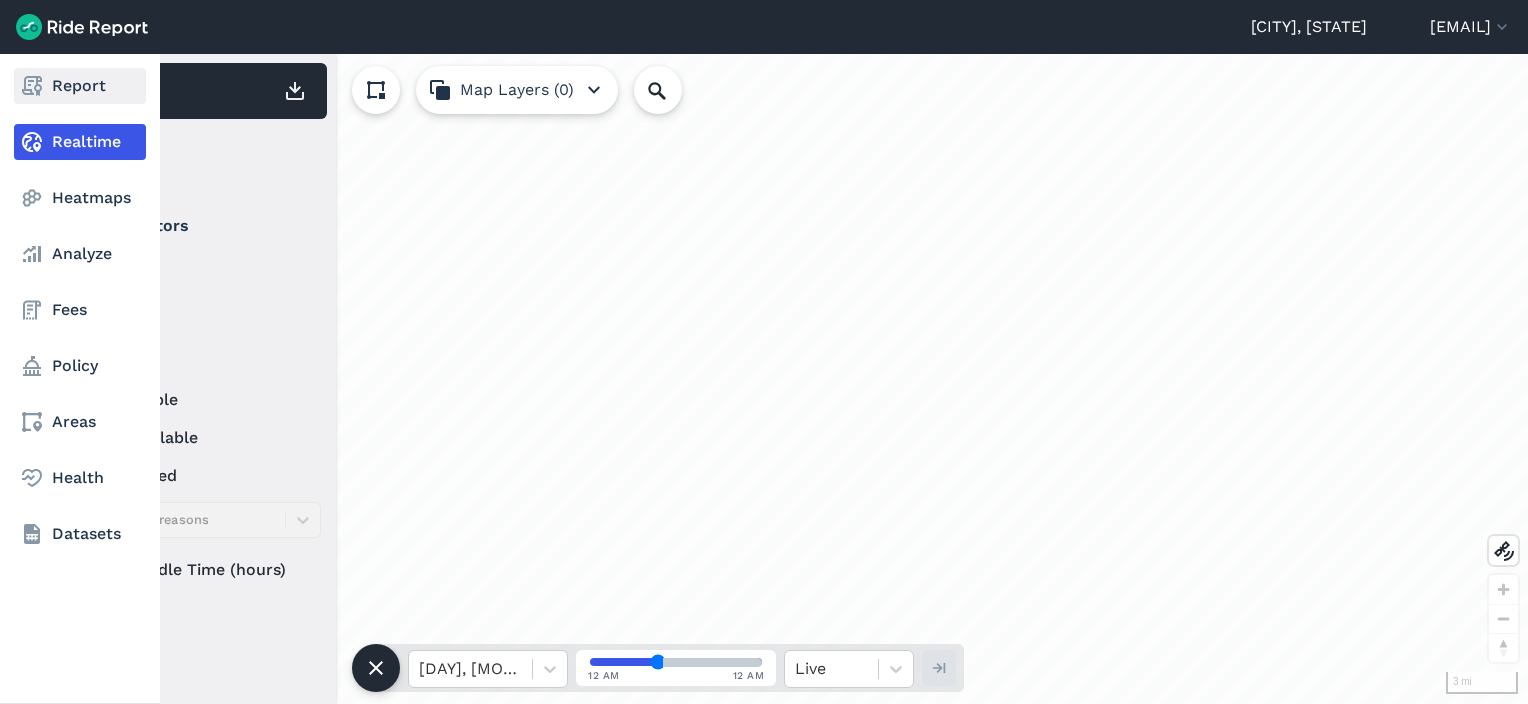 click on "Report" at bounding box center [80, 86] 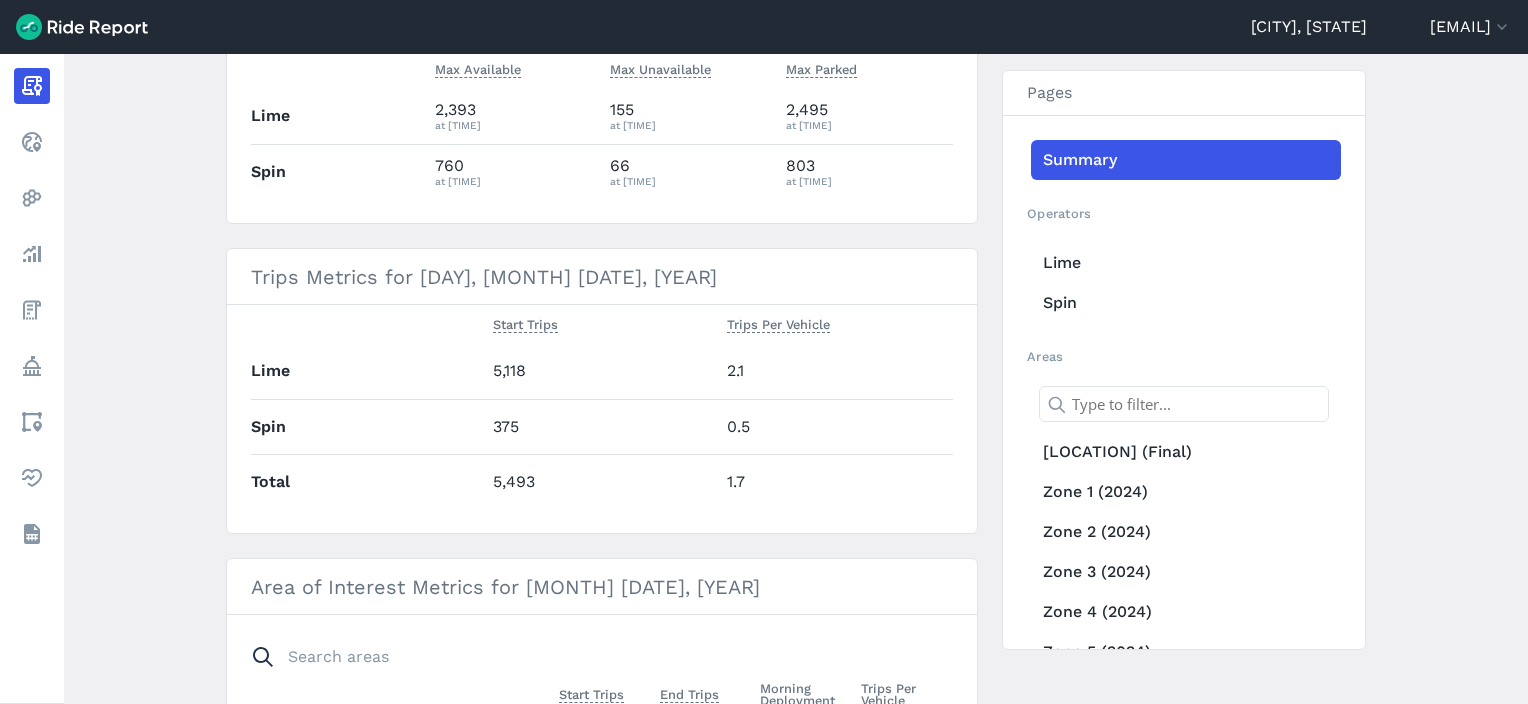 scroll, scrollTop: 500, scrollLeft: 0, axis: vertical 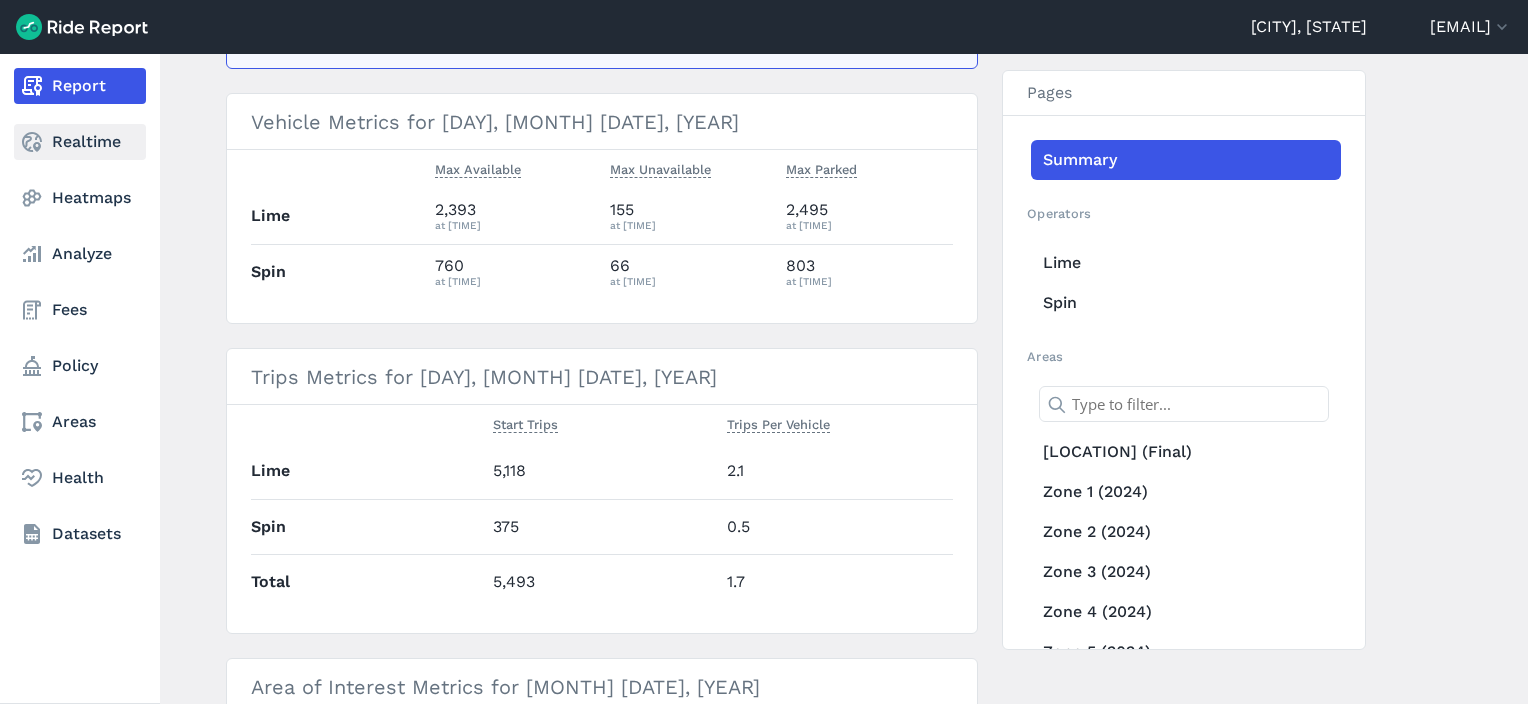click 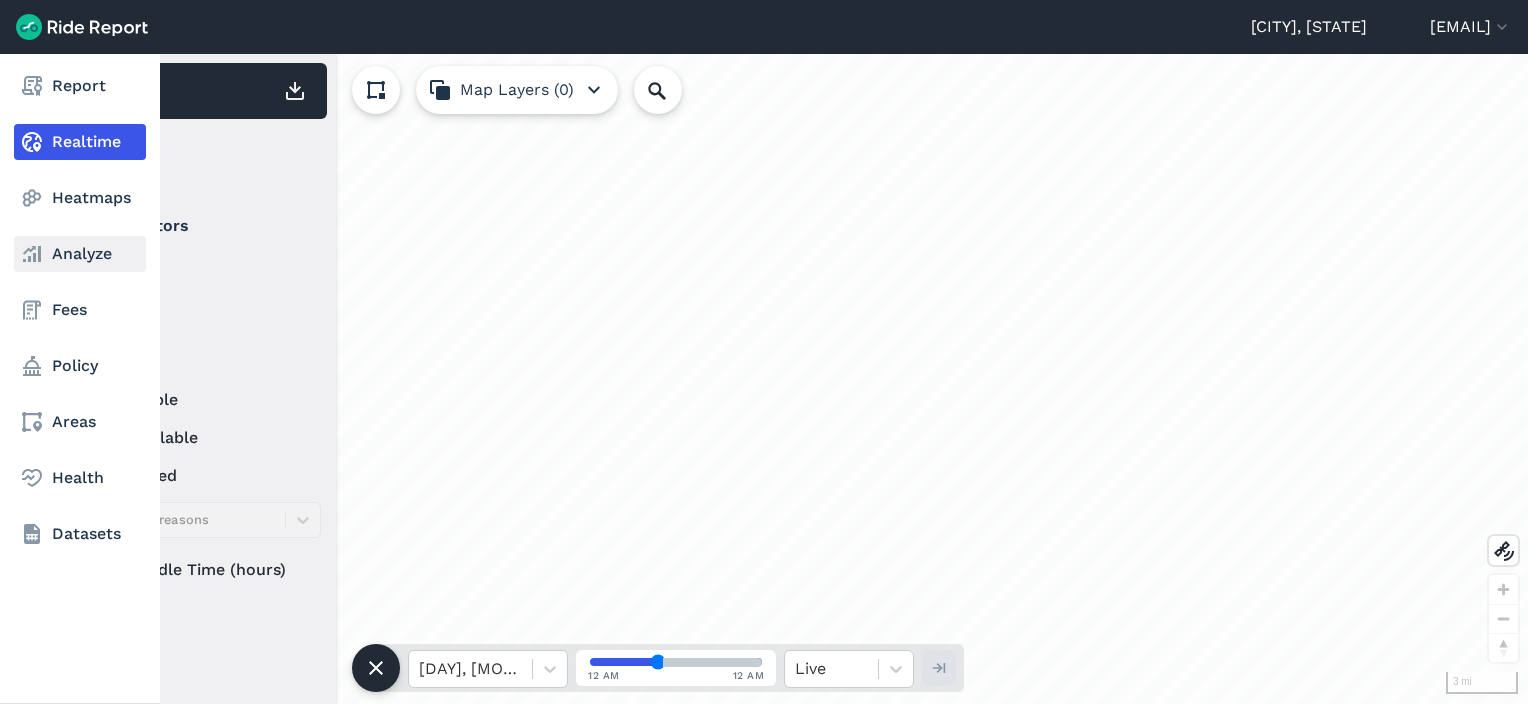 click 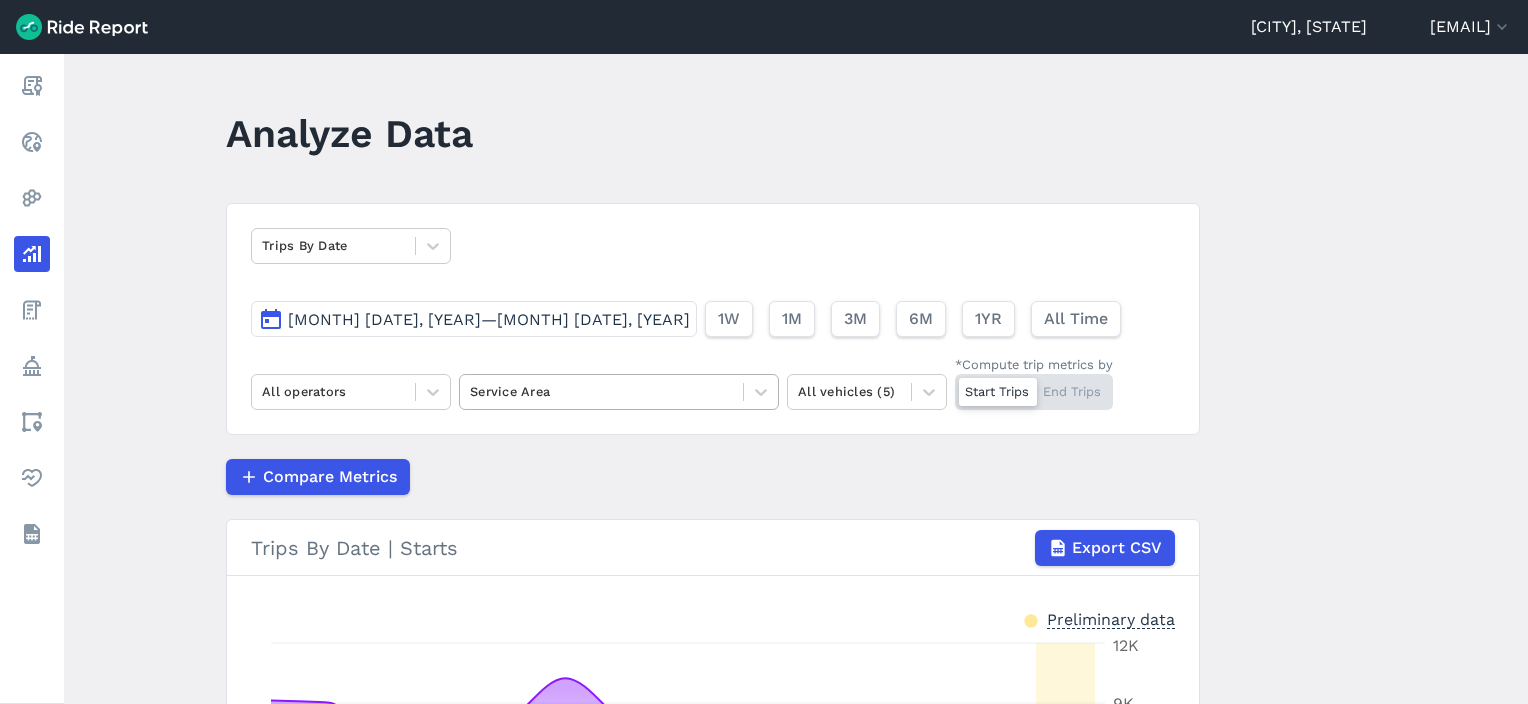 click at bounding box center [601, 391] 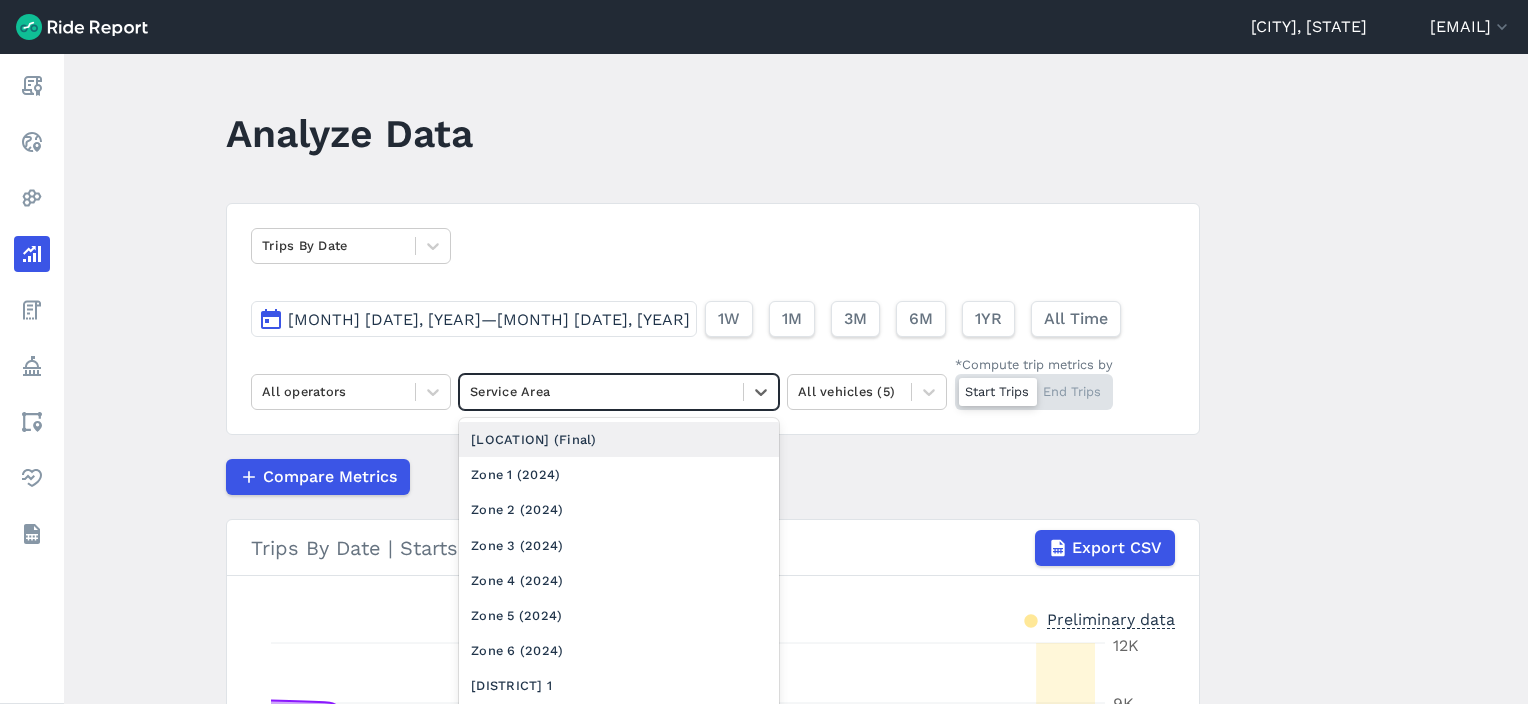 click on "Milwaukee City Limits (Final)" at bounding box center (619, 439) 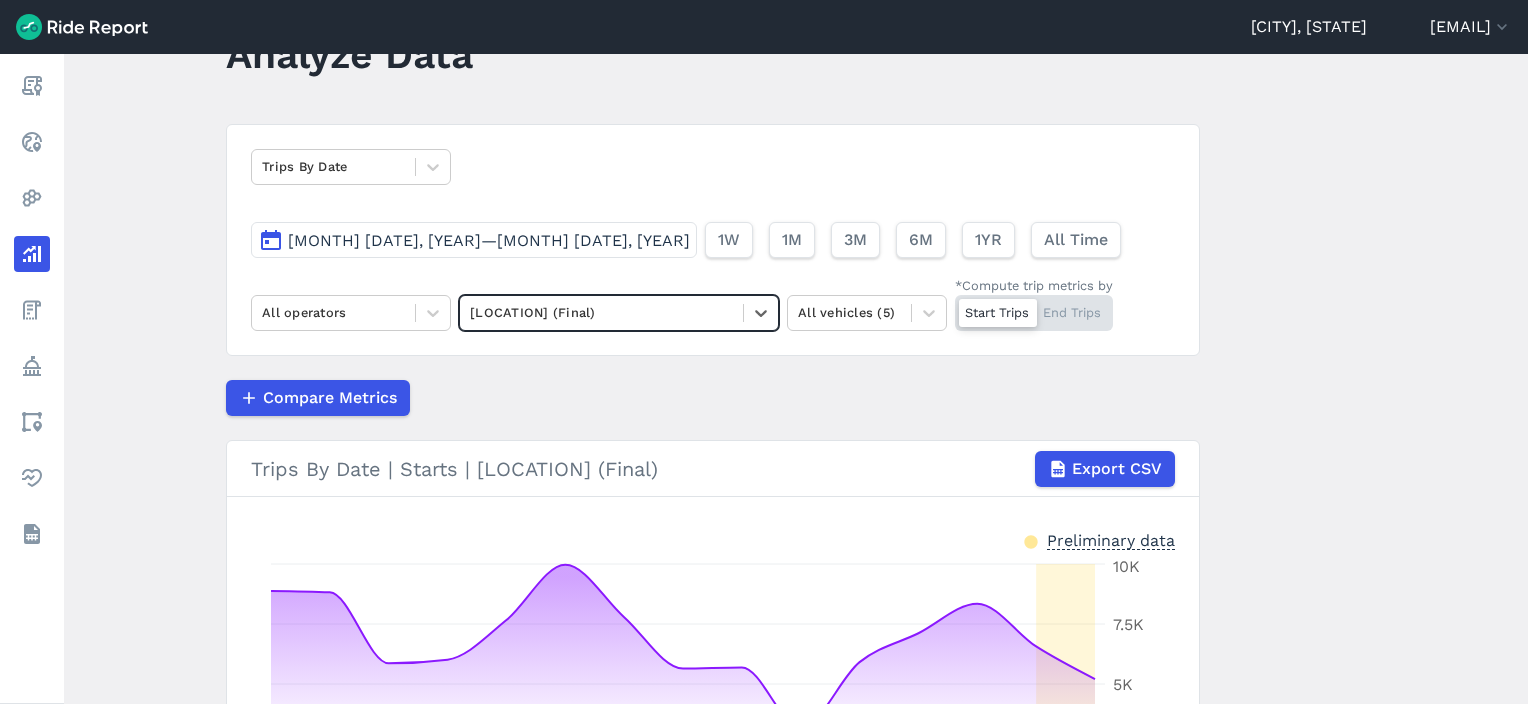 scroll, scrollTop: 0, scrollLeft: 0, axis: both 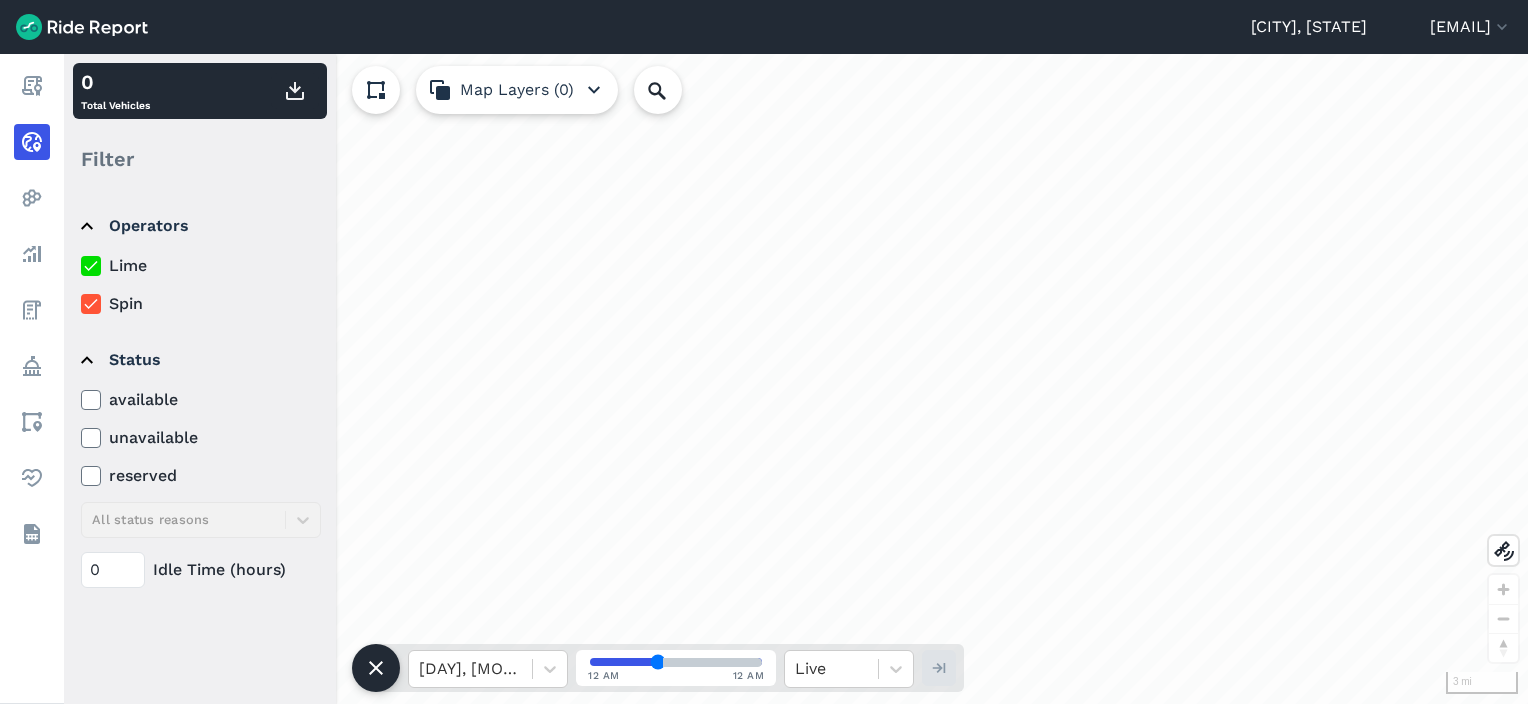 drag, startPoint x: 638, startPoint y: 272, endPoint x: 721, endPoint y: 261, distance: 83.725746 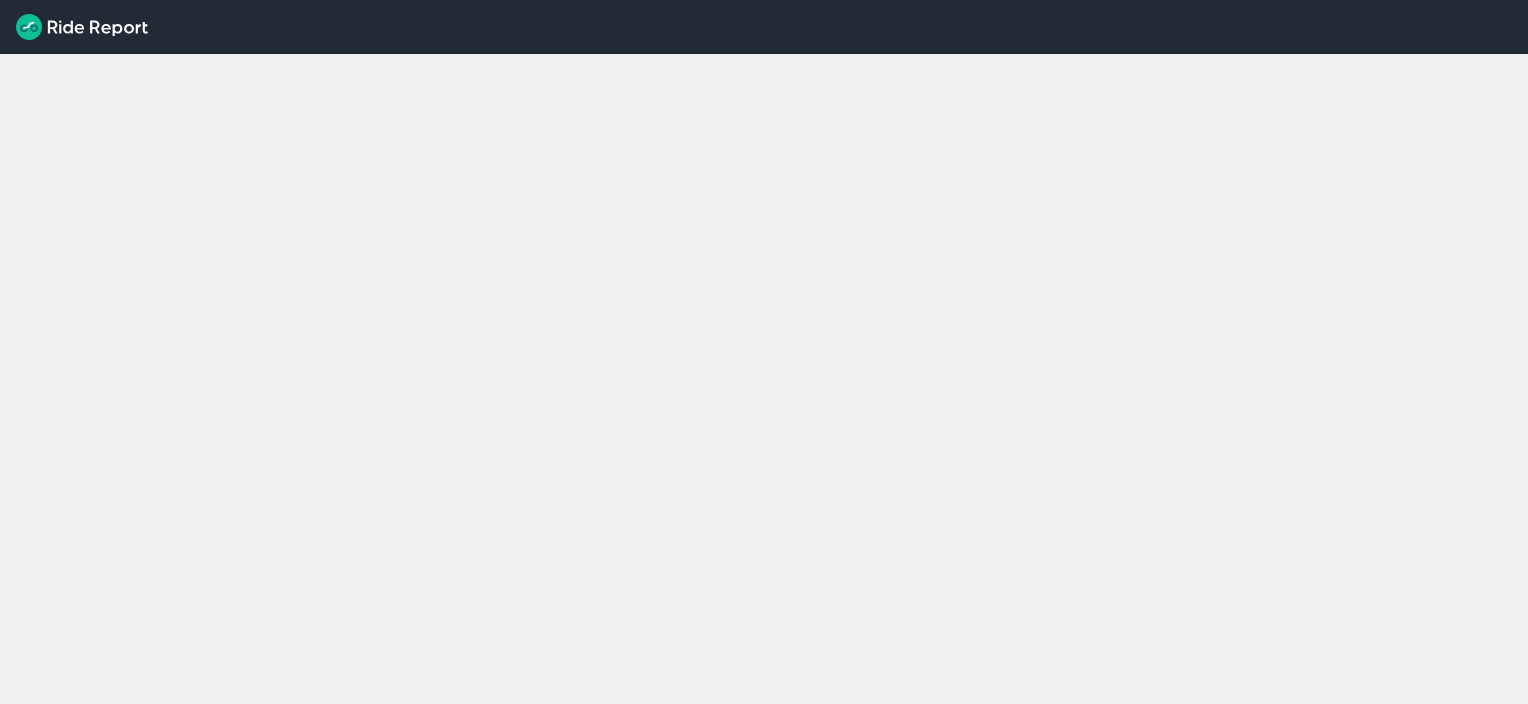 scroll, scrollTop: 0, scrollLeft: 0, axis: both 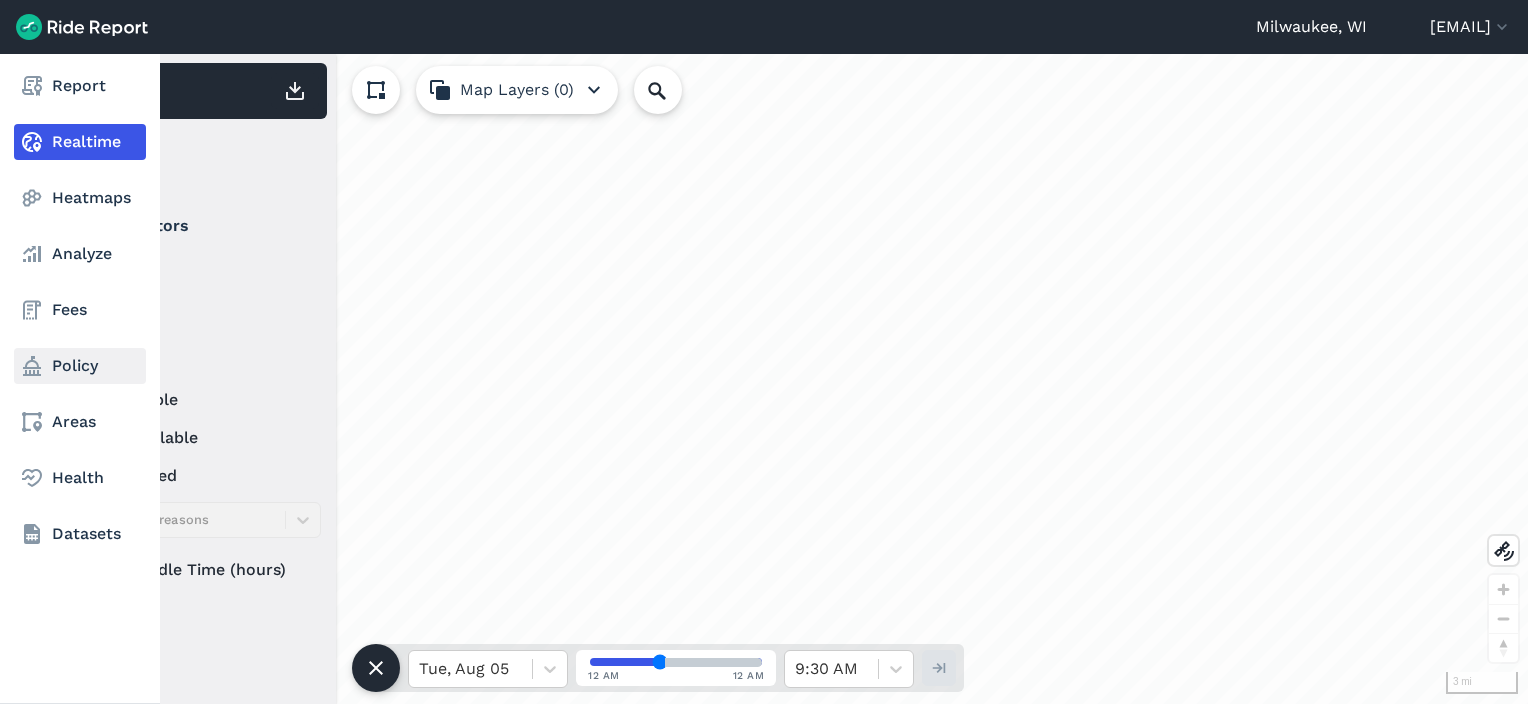 drag, startPoint x: 49, startPoint y: 366, endPoint x: 69, endPoint y: 367, distance: 20.024984 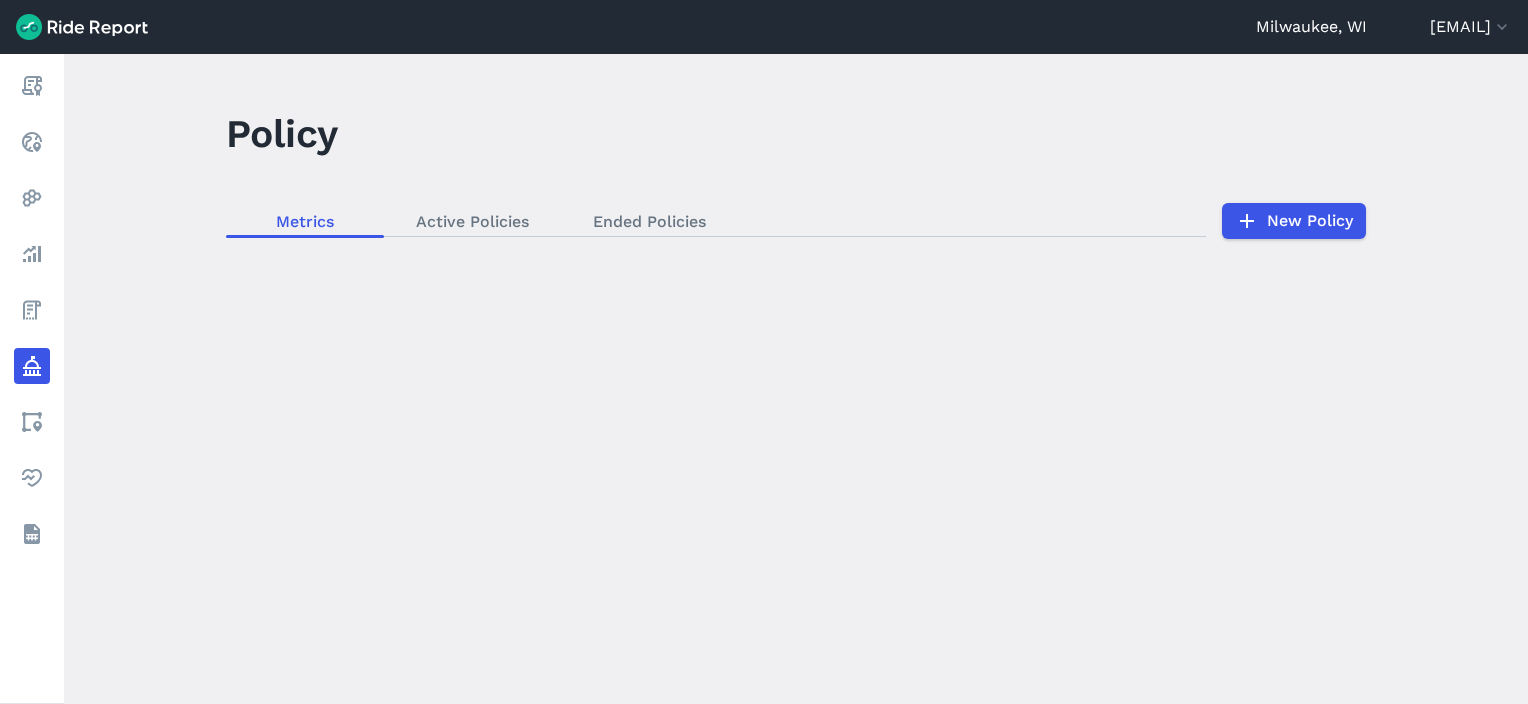 click at bounding box center [796, 379] 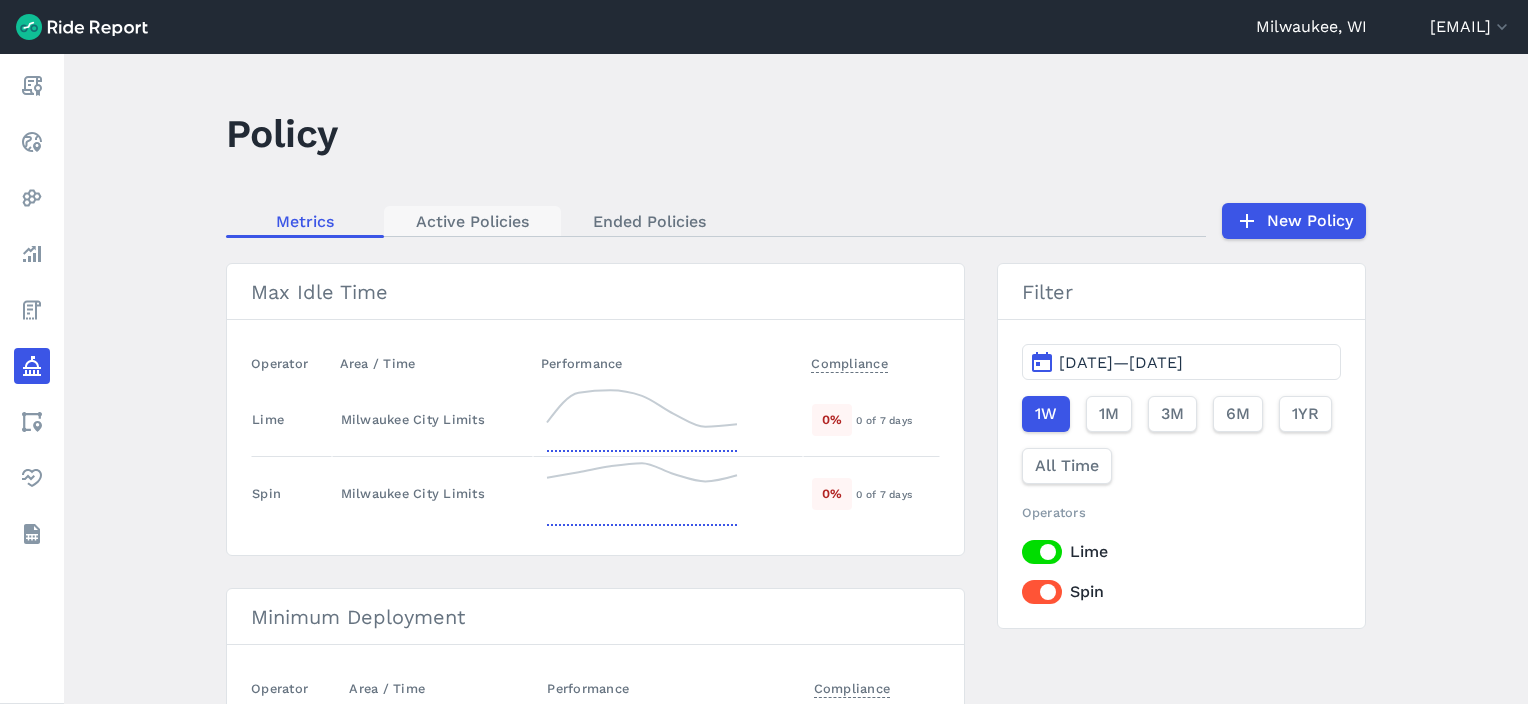 click on "Active Policies" at bounding box center [472, 221] 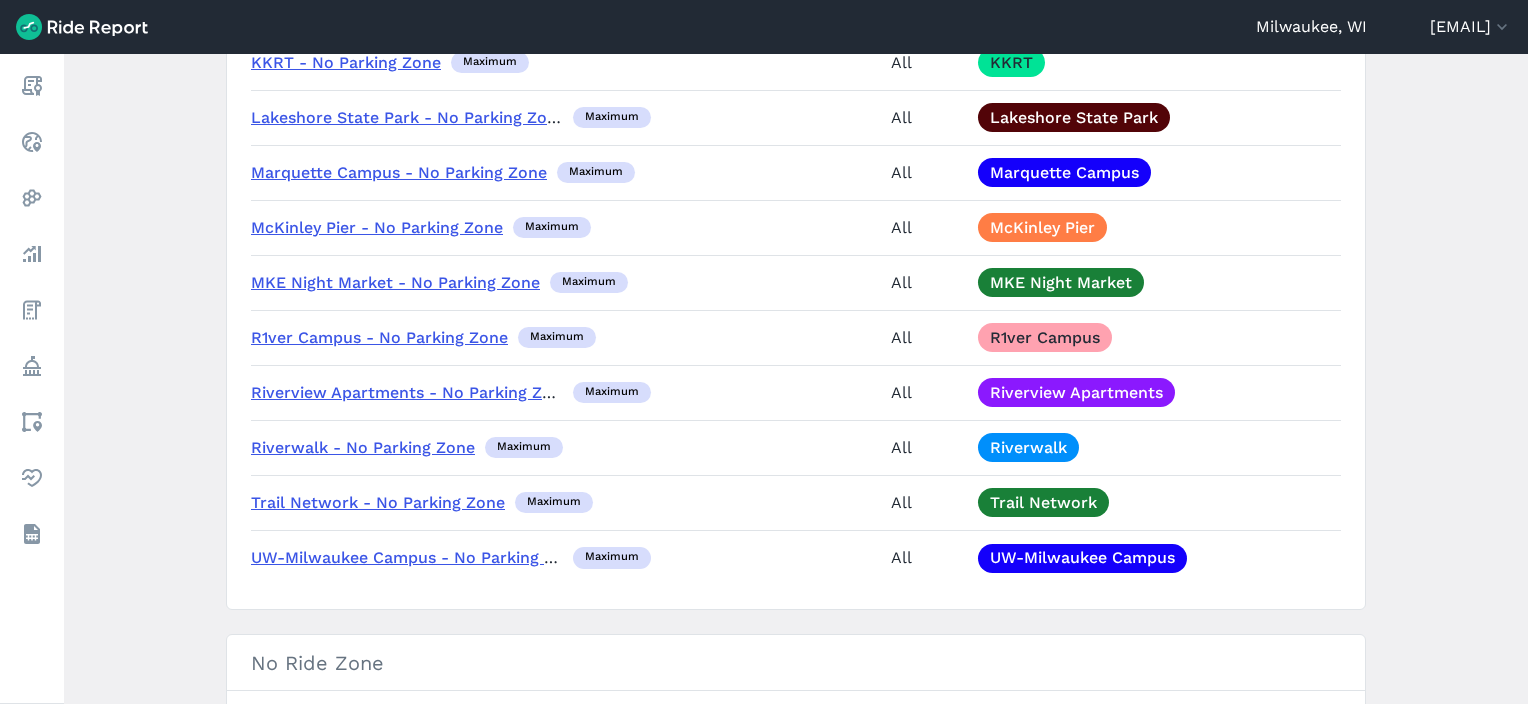 scroll, scrollTop: 2000, scrollLeft: 0, axis: vertical 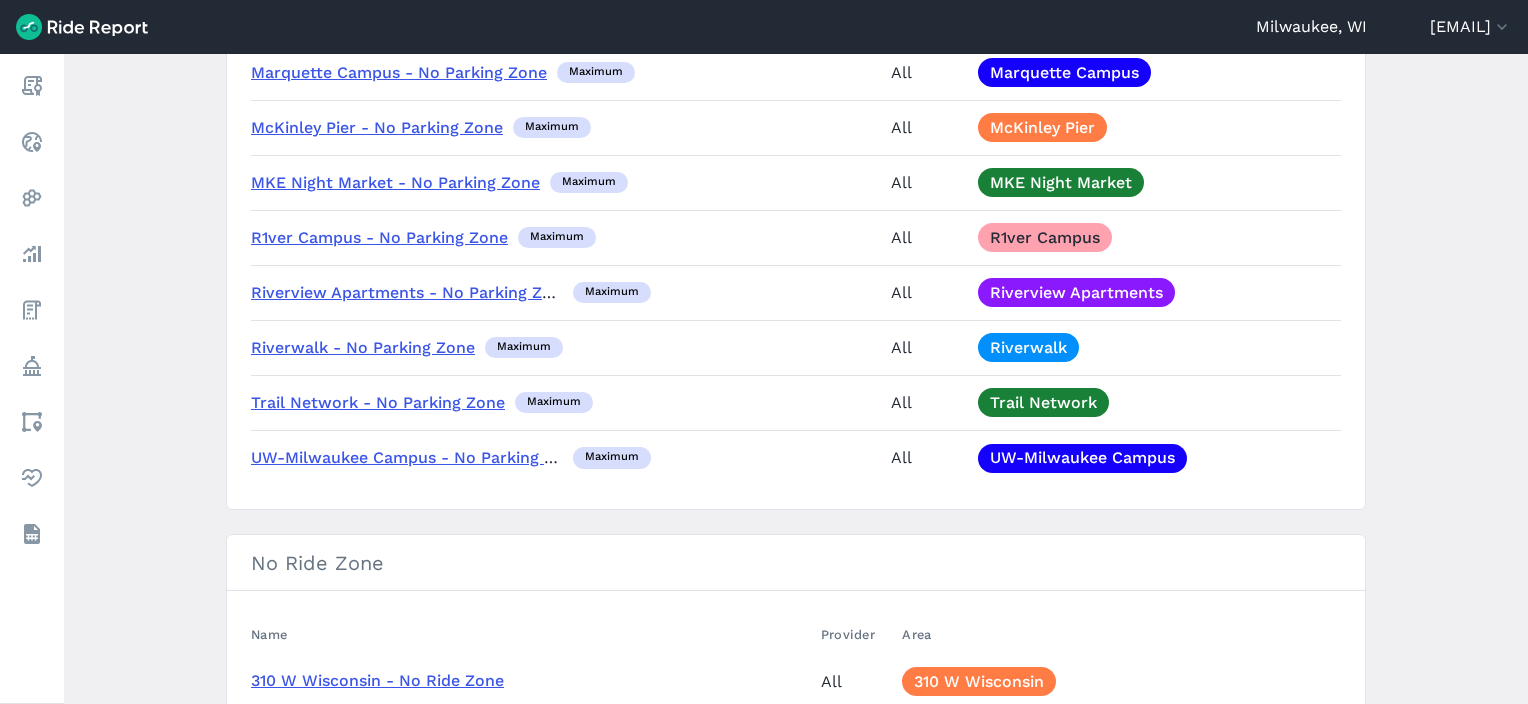 click on "Policy Metrics Active Policies Ended Policies New Policy Max Idle Time Name Target Provider Area Lime - Unused Vehicles 72 Lime Milwaukee City Limits Spin - Unused Vehicles 72 Spin Milwaukee City Limits Minimum Deployment Name Target Provider Area Lime Minimum Deployment (2025 May-September) maximum 500 Lime Milwaukee City Limits Lime Seated Scooter 10% Minimum Deployment Policy maximum 200 Lime Milwaukee City Limits Spin Minimum Deployment (2025 May-September) maximum 500 Spin Milwaukee City Limits Spin Seated Scooter 10% Minimum Deployment Policy (May-Sep) maximum 100 Spin Milwaukee City Limits Percentage-based Minimum Deployment Name Target Provider Area Lime Zone 3 Minimum Deployment mean 10% Lime Zone 3 (2024) Lime Zone 4 Minimum Deployment mean 10% Lime Zone 4 (2024) Lime Zone 5 Minimum Deployment mean 10% Lime Zone 5 (2024) Lime Zone 6 Minimum Deployment mean 5% Lime Zone 6 (2024) Spin Zone 3 Minimum Deployment mean 10% Spin Zone 3 (2024) Spin Zone 4 Minimum Deployment mean 10% Spin Zone 4 (2024) mean" at bounding box center [796, 379] 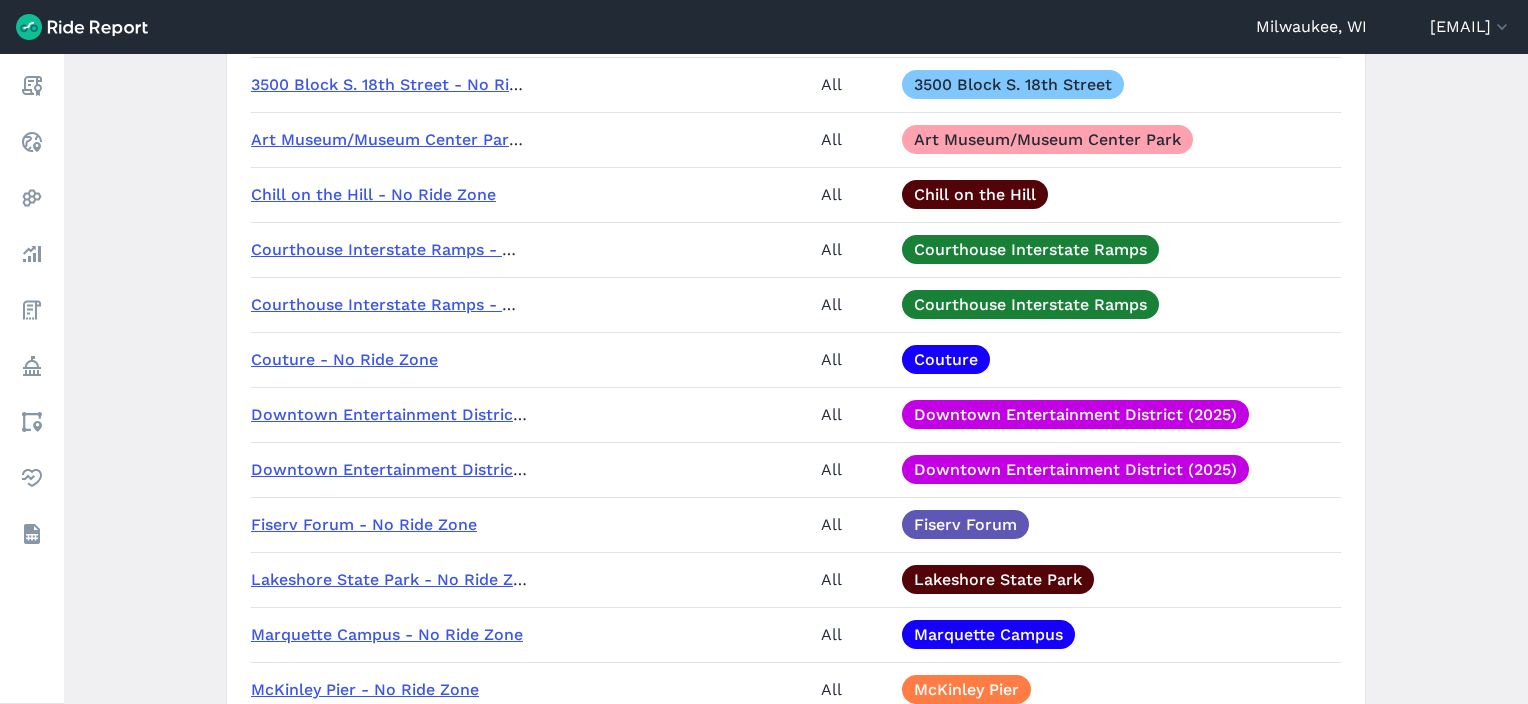 scroll, scrollTop: 2700, scrollLeft: 0, axis: vertical 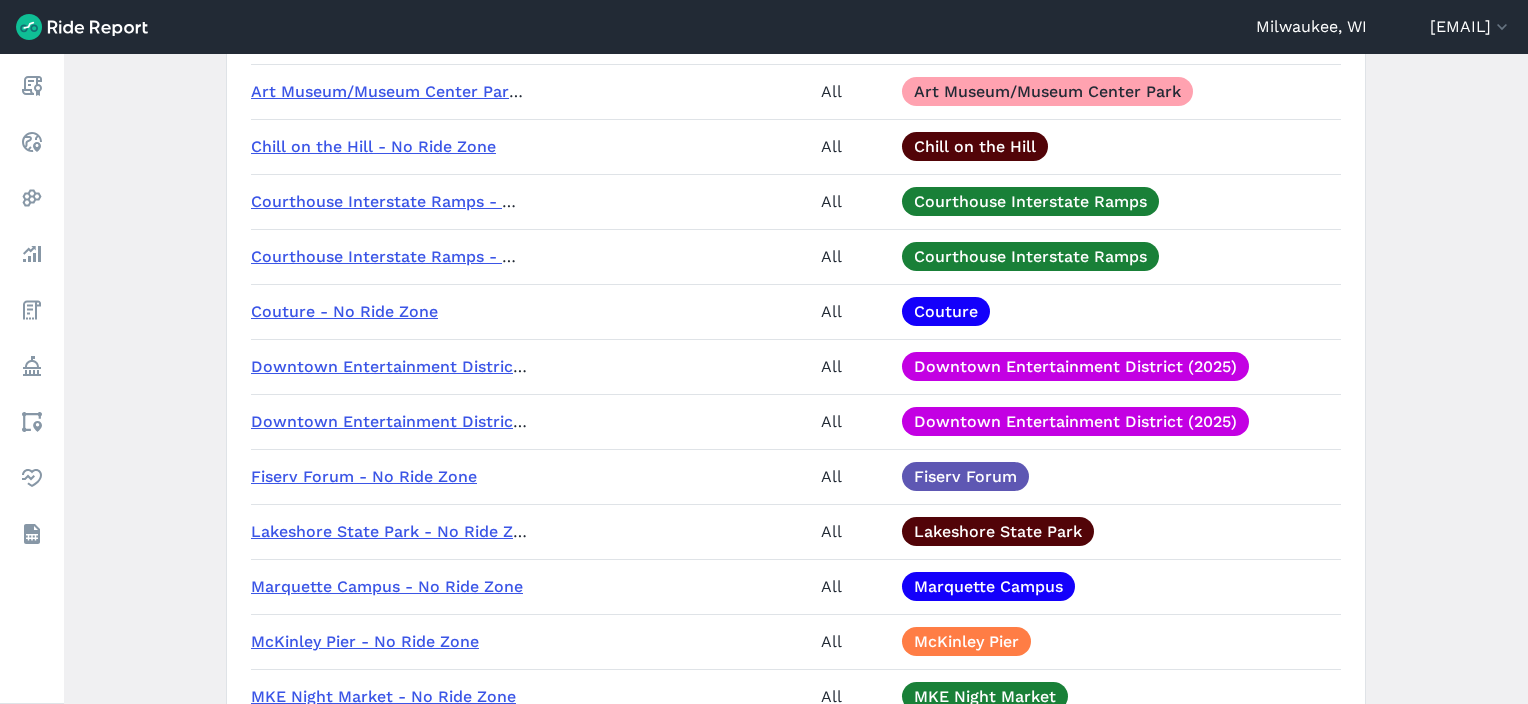 click on "Policy Metrics Active Policies Ended Policies New Policy Max Idle Time Name Target Provider Area Lime - Unused Vehicles 72 Lime Milwaukee City Limits Spin - Unused Vehicles 72 Spin Milwaukee City Limits Minimum Deployment Name Target Provider Area Lime Minimum Deployment (2025 May-September) maximum 500 Lime Milwaukee City Limits Lime Seated Scooter 10% Minimum Deployment Policy maximum 200 Lime Milwaukee City Limits Spin Minimum Deployment (2025 May-September) maximum 500 Spin Milwaukee City Limits Spin Seated Scooter 10% Minimum Deployment Policy (May-Sep) maximum 100 Spin Milwaukee City Limits Percentage-based Minimum Deployment Name Target Provider Area Lime Zone 3 Minimum Deployment mean 10% Lime Zone 3 (2024) Lime Zone 4 Minimum Deployment mean 10% Lime Zone 4 (2024) Lime Zone 5 Minimum Deployment mean 10% Lime Zone 5 (2024) Lime Zone 6 Minimum Deployment mean 5% Lime Zone 6 (2024) Spin Zone 3 Minimum Deployment mean 10% Spin Zone 3 (2024) Spin Zone 4 Minimum Deployment mean 10% Spin Zone 4 (2024) mean" at bounding box center [796, 379] 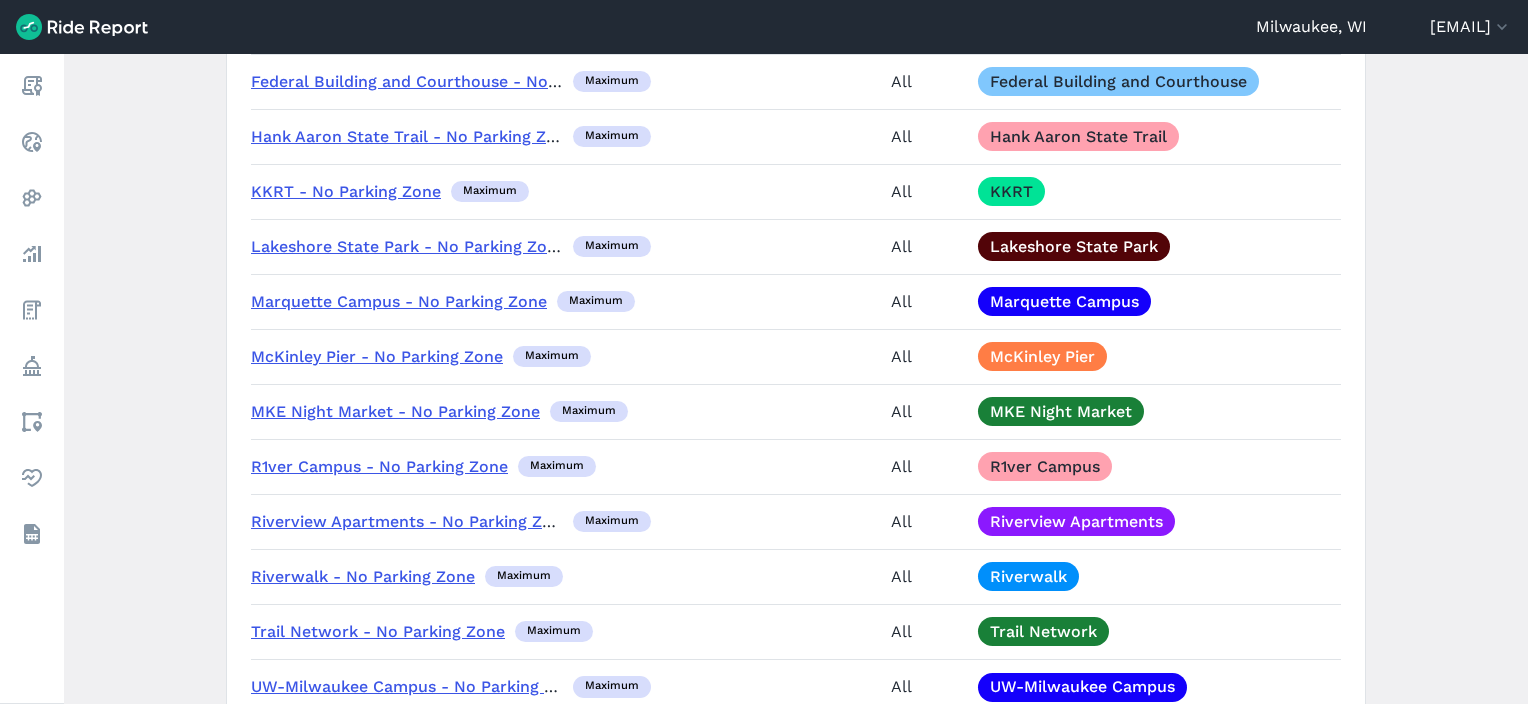 scroll, scrollTop: 1300, scrollLeft: 0, axis: vertical 